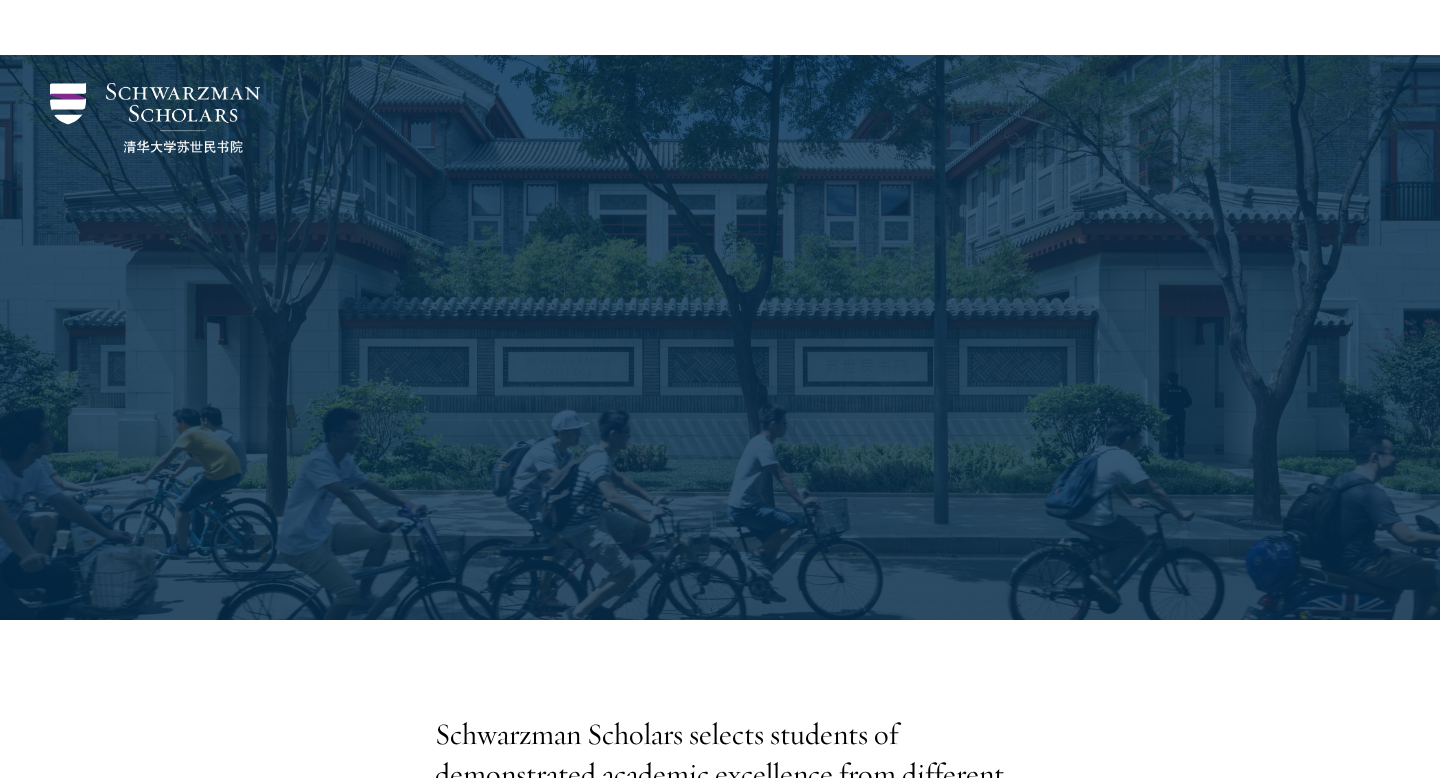 scroll, scrollTop: 667, scrollLeft: 0, axis: vertical 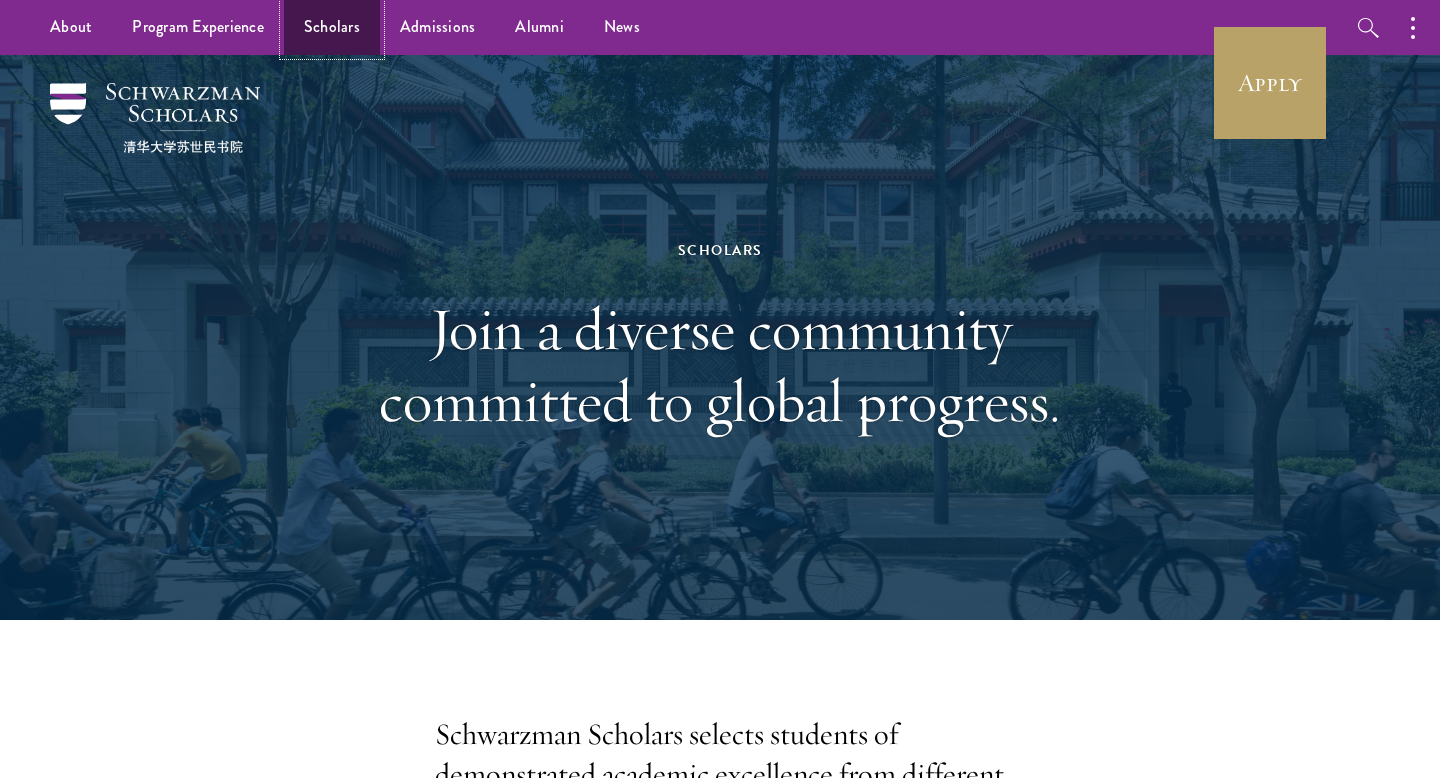 click on "Scholars" at bounding box center (332, 27) 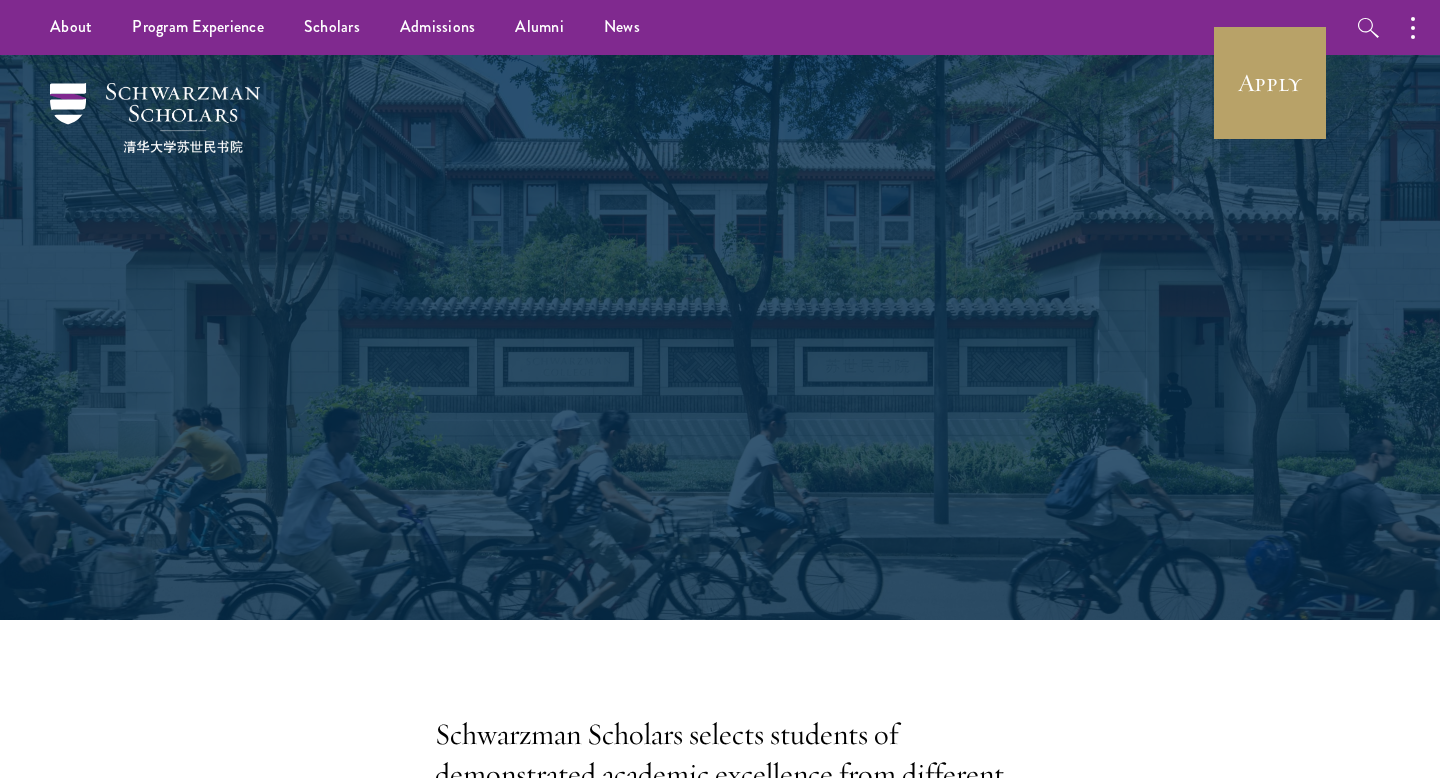 scroll, scrollTop: 0, scrollLeft: 0, axis: both 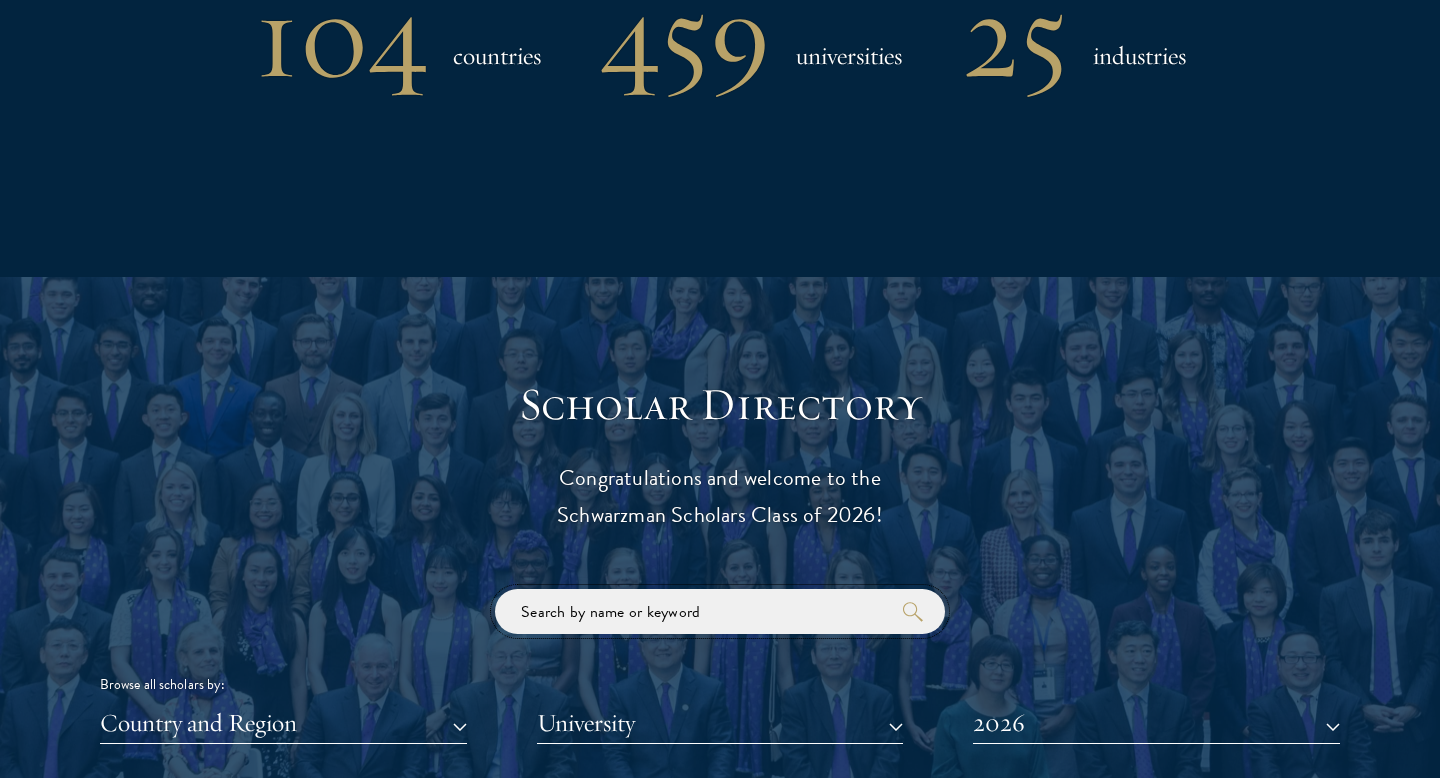 click at bounding box center (720, 611) 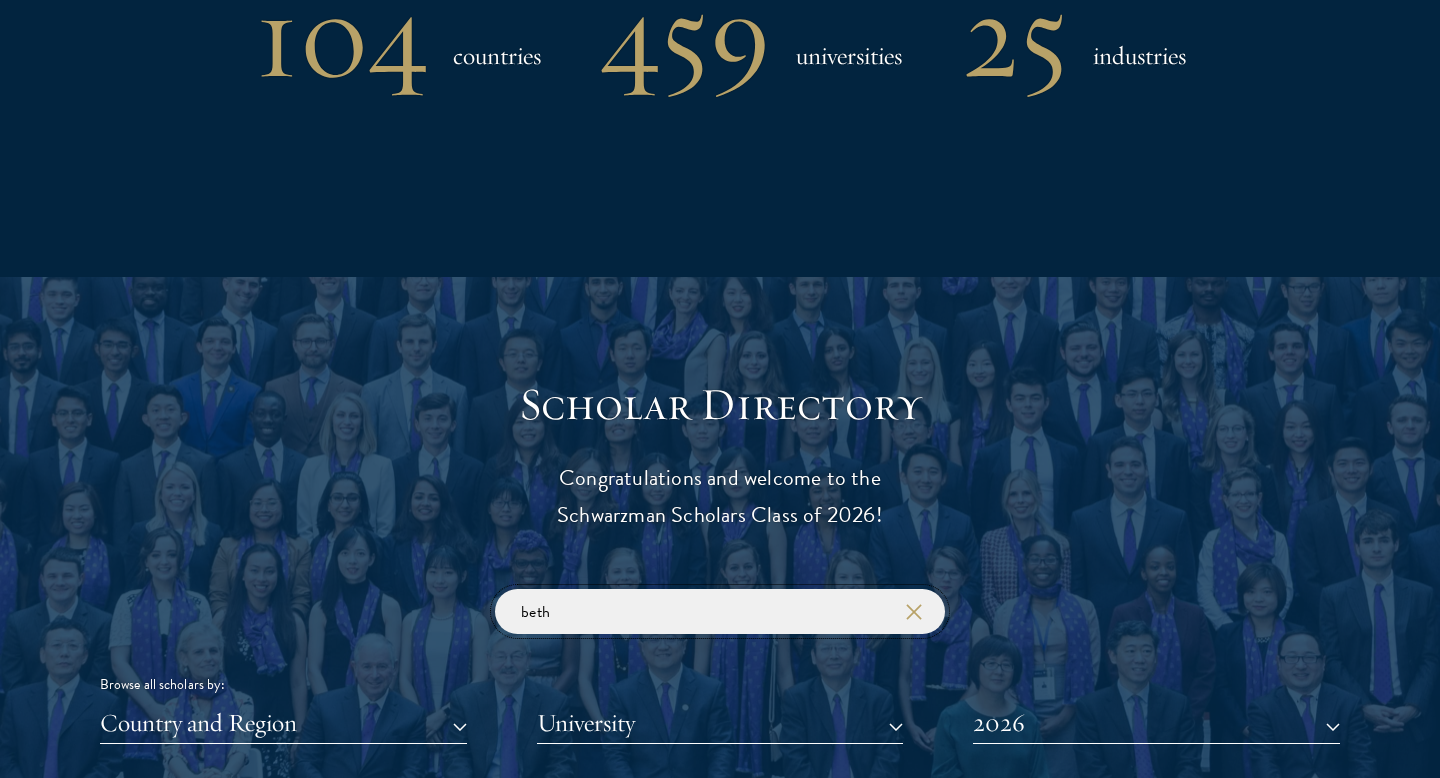 click at bounding box center [0, 0] 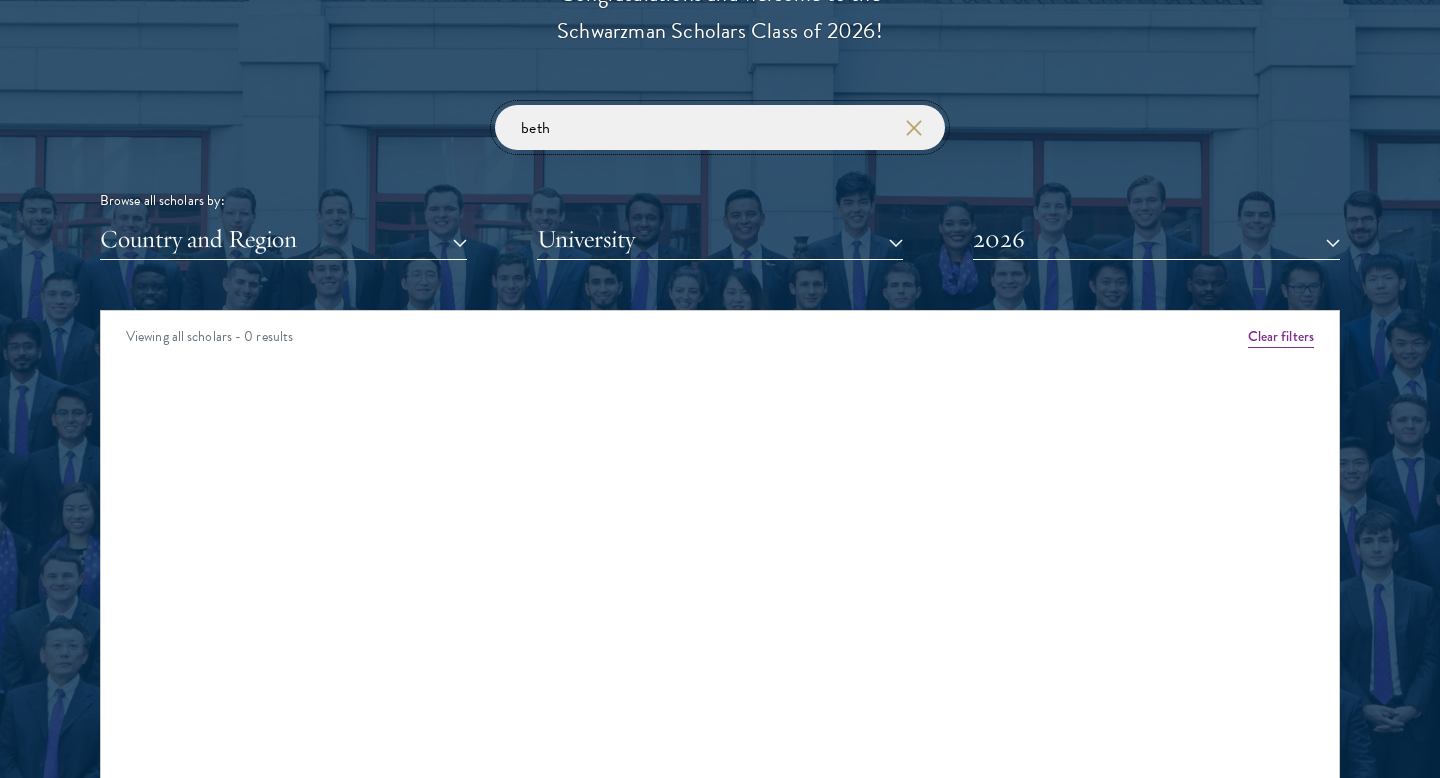 scroll, scrollTop: 2351, scrollLeft: 0, axis: vertical 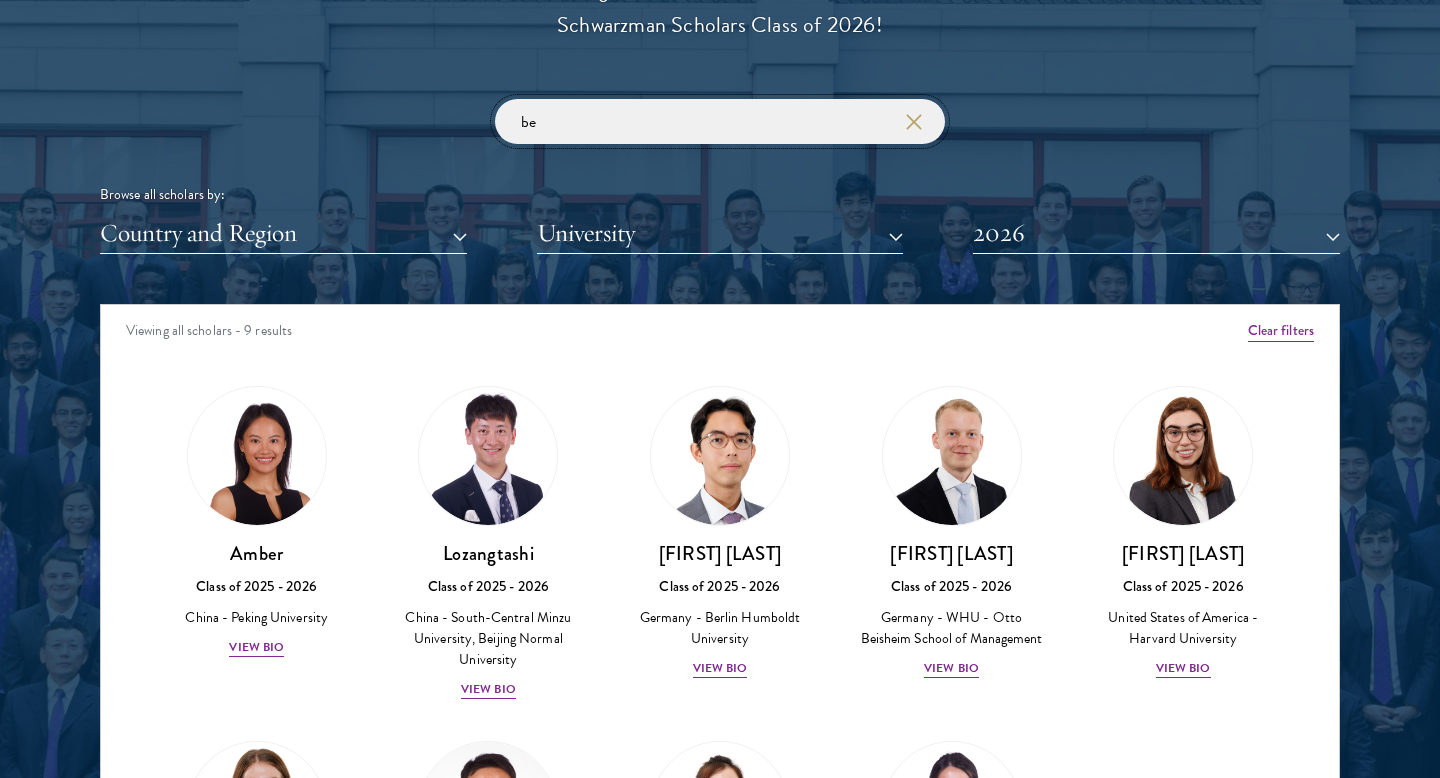 type on "be" 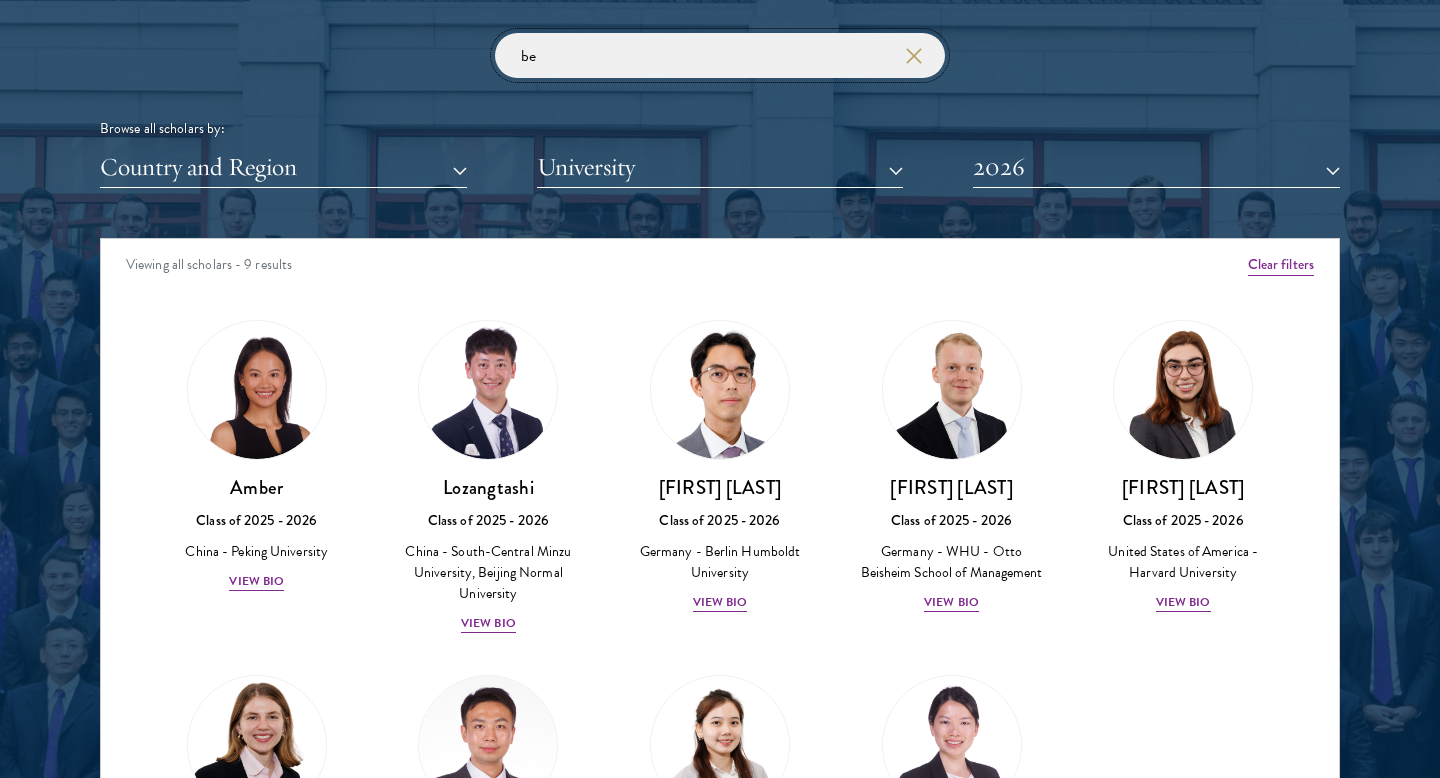 scroll, scrollTop: 2431, scrollLeft: 0, axis: vertical 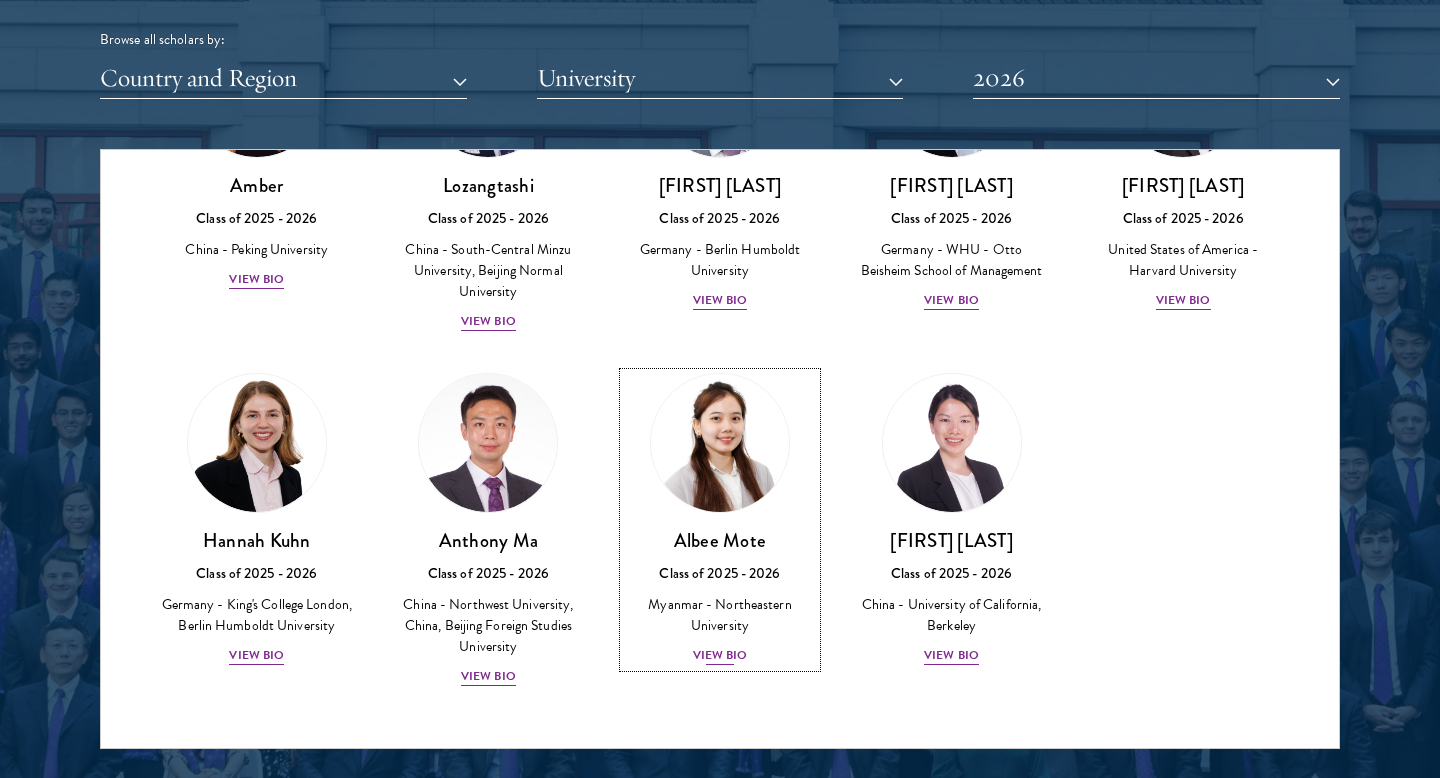 click at bounding box center (720, 443) 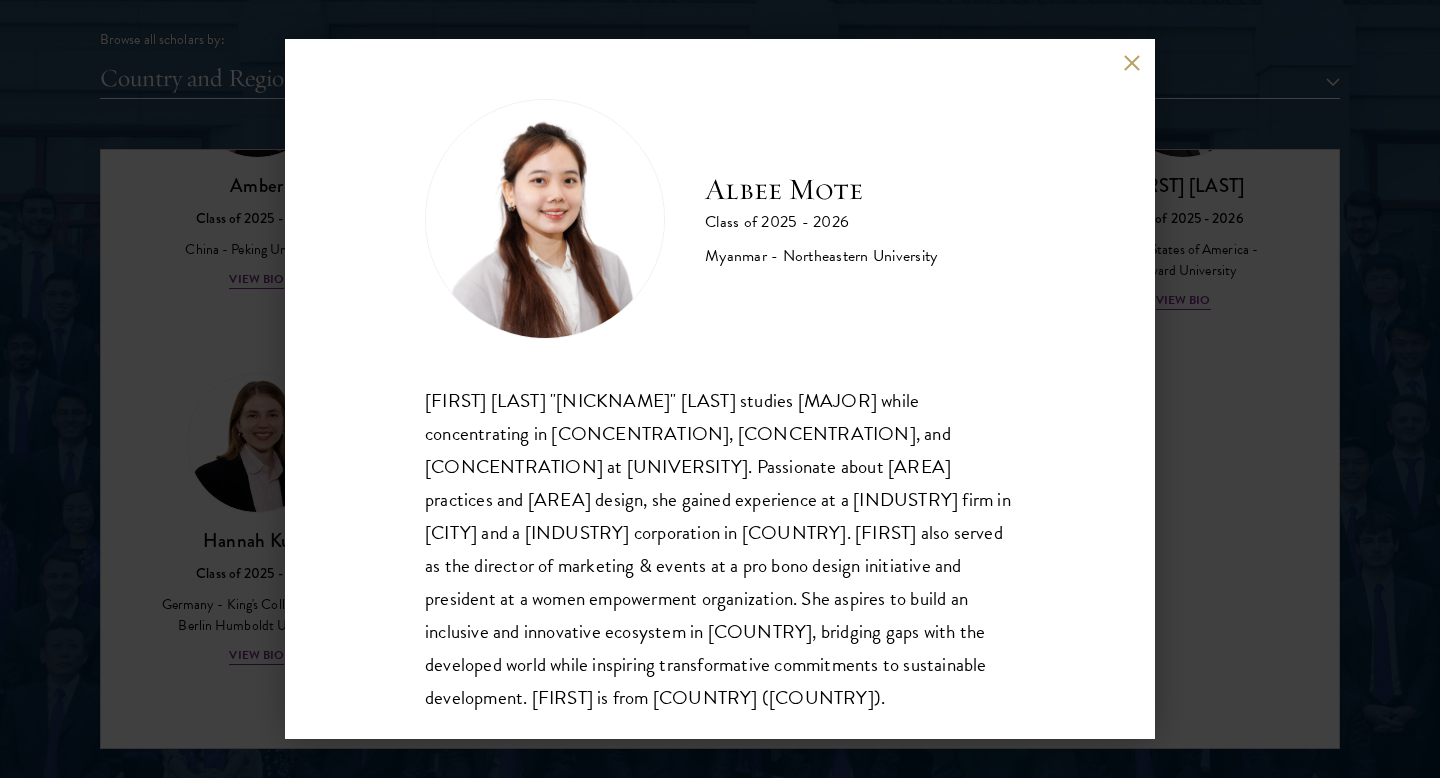 scroll, scrollTop: 35, scrollLeft: 0, axis: vertical 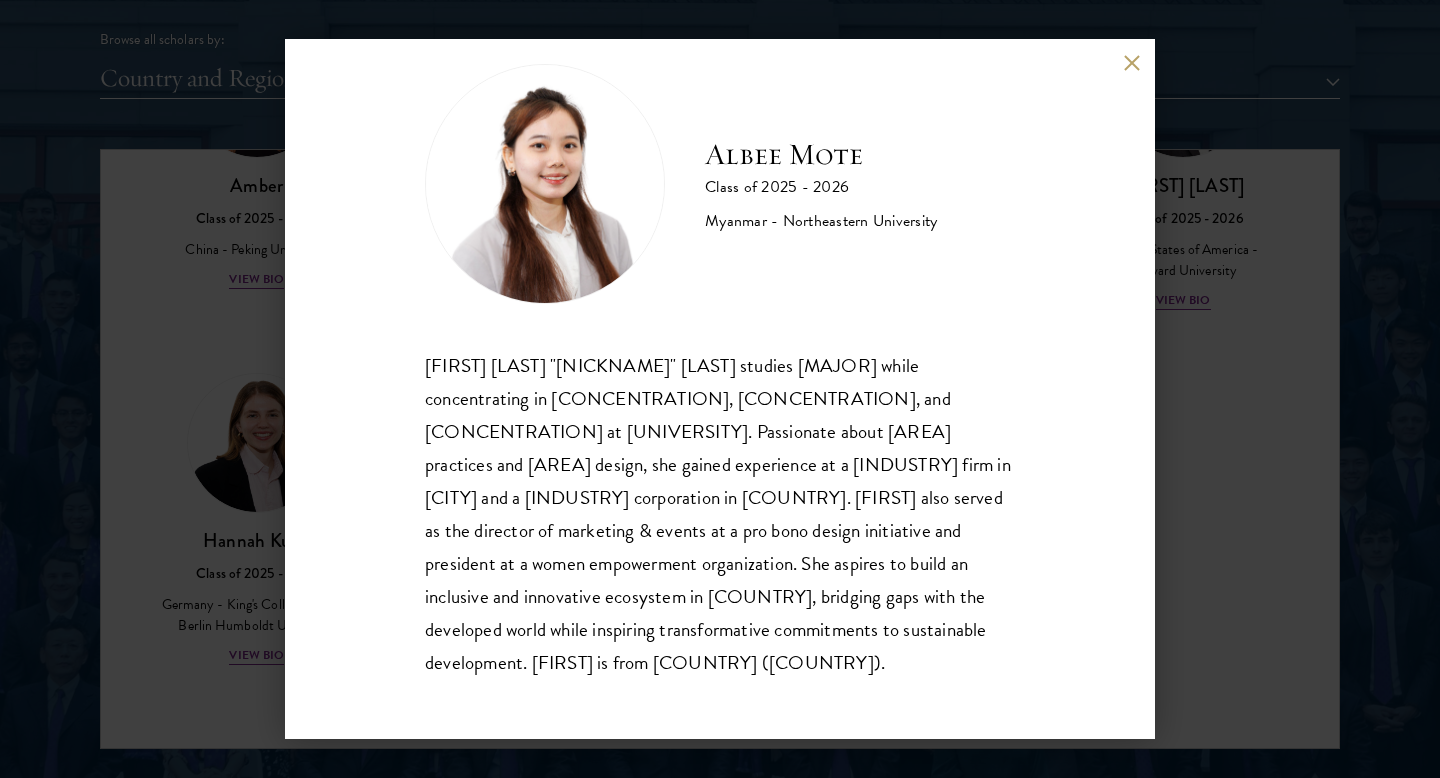 type 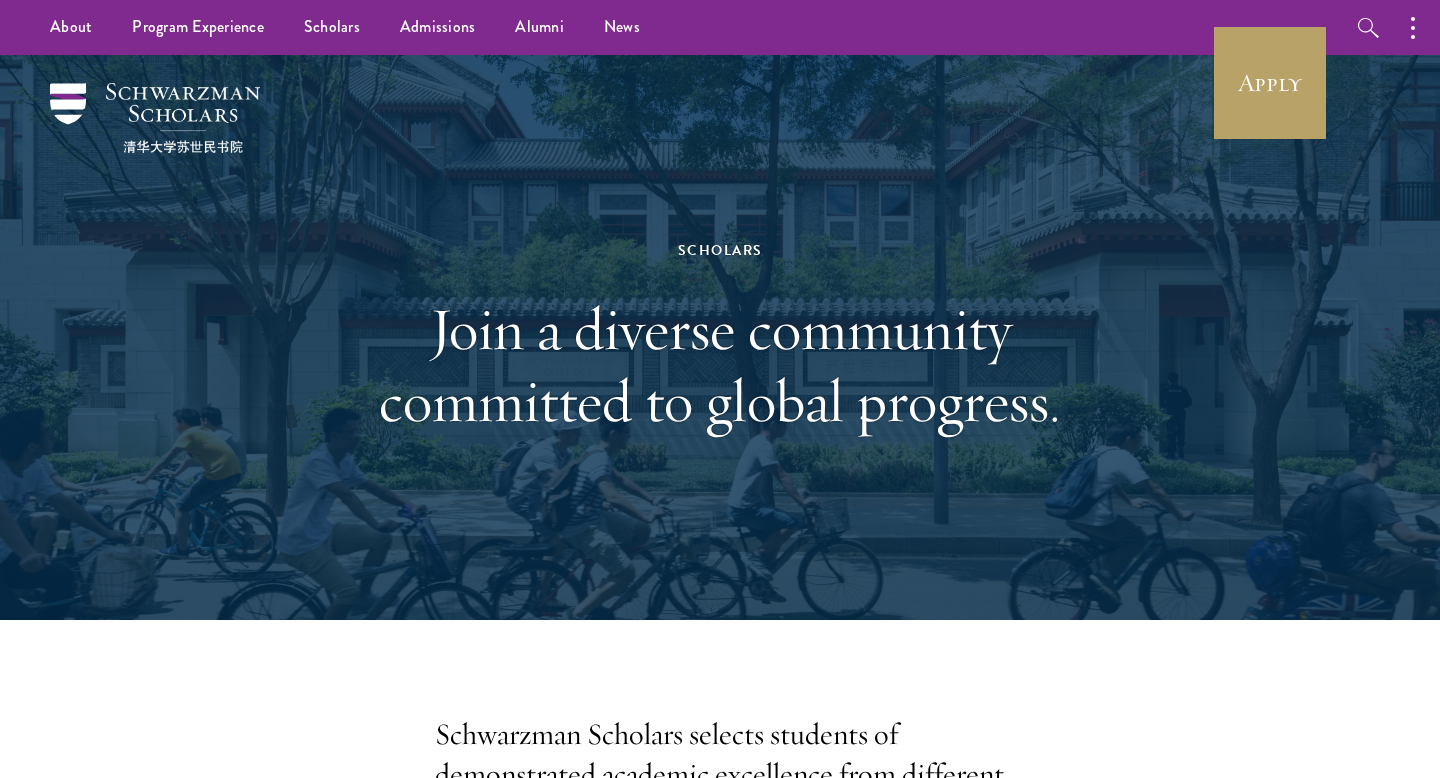 scroll, scrollTop: 0, scrollLeft: 0, axis: both 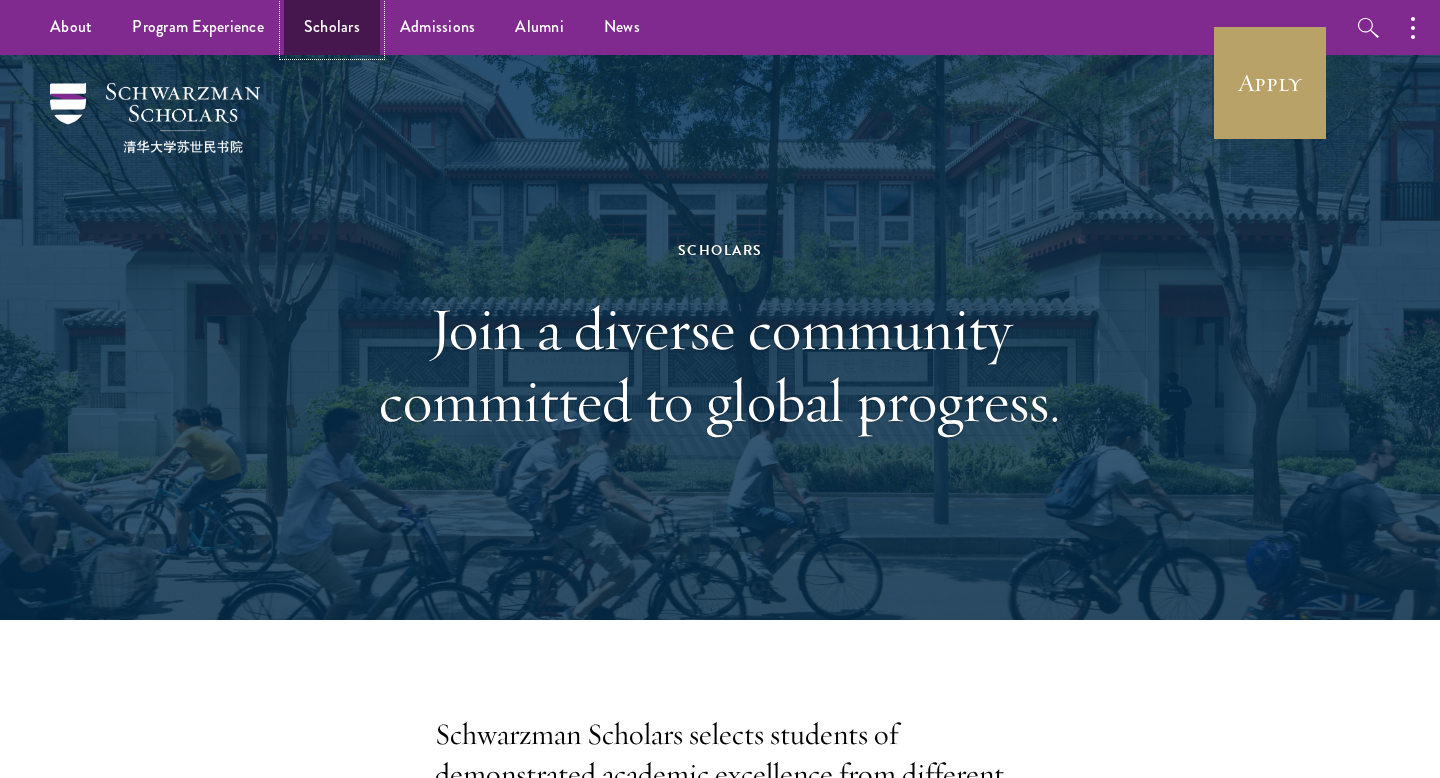 click on "Scholars" at bounding box center (332, 27) 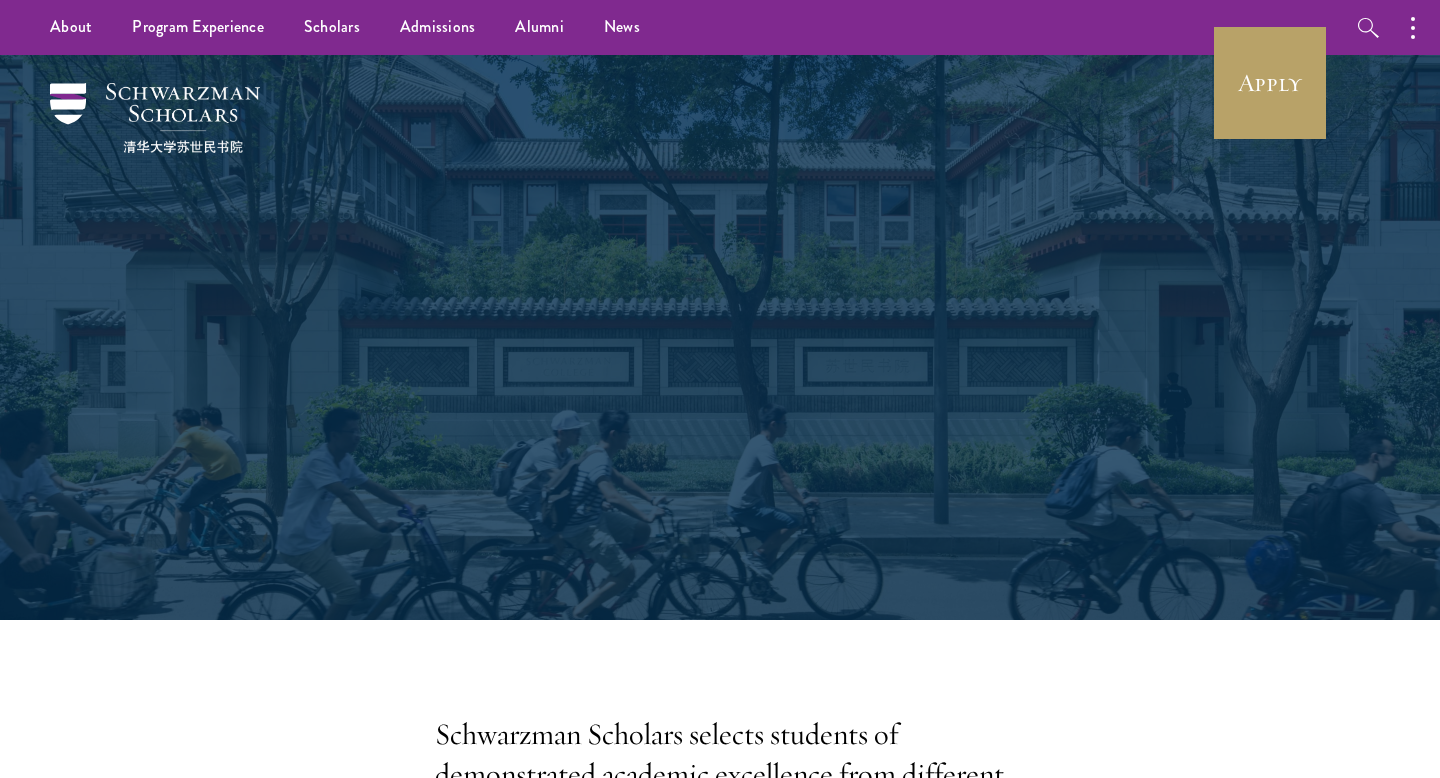 scroll, scrollTop: 42, scrollLeft: 0, axis: vertical 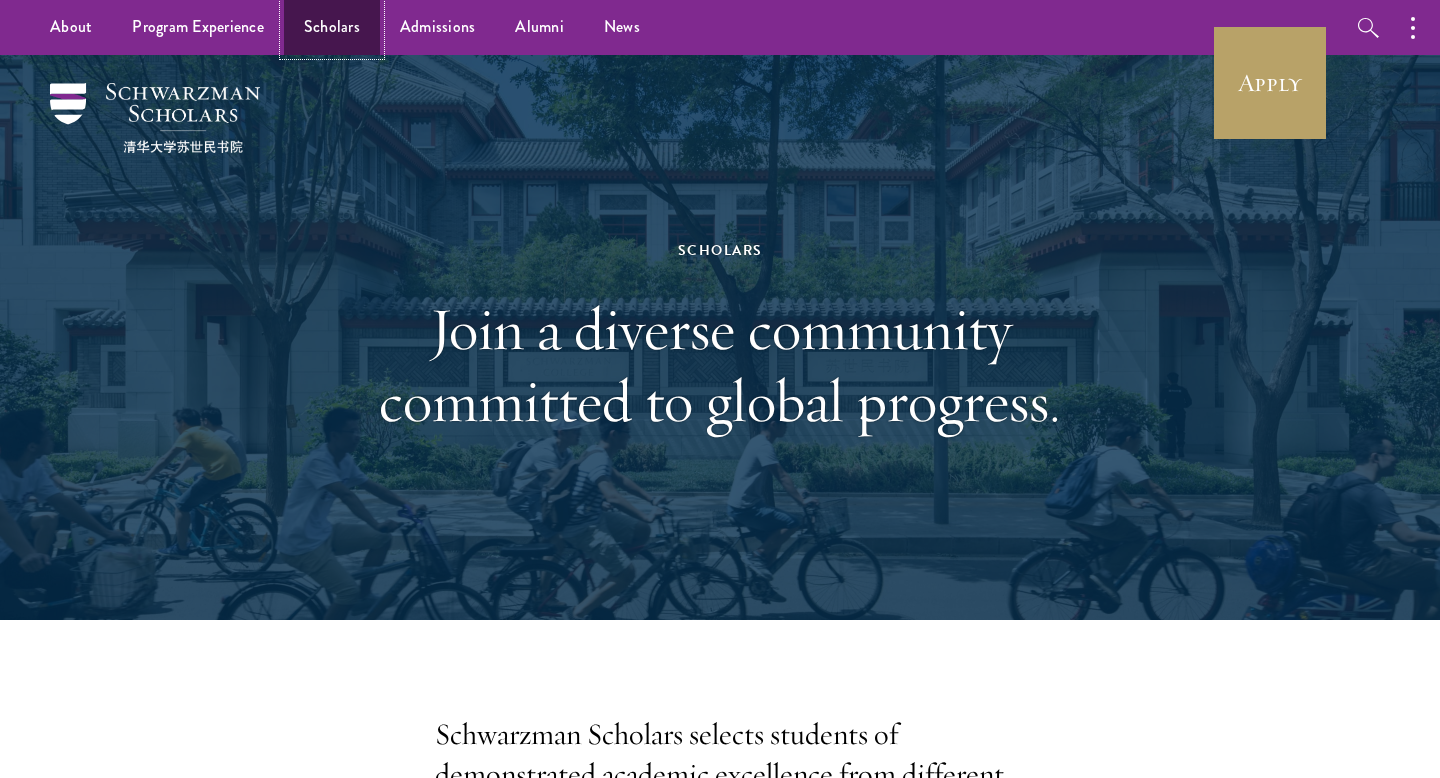 click on "Scholars" at bounding box center [332, 27] 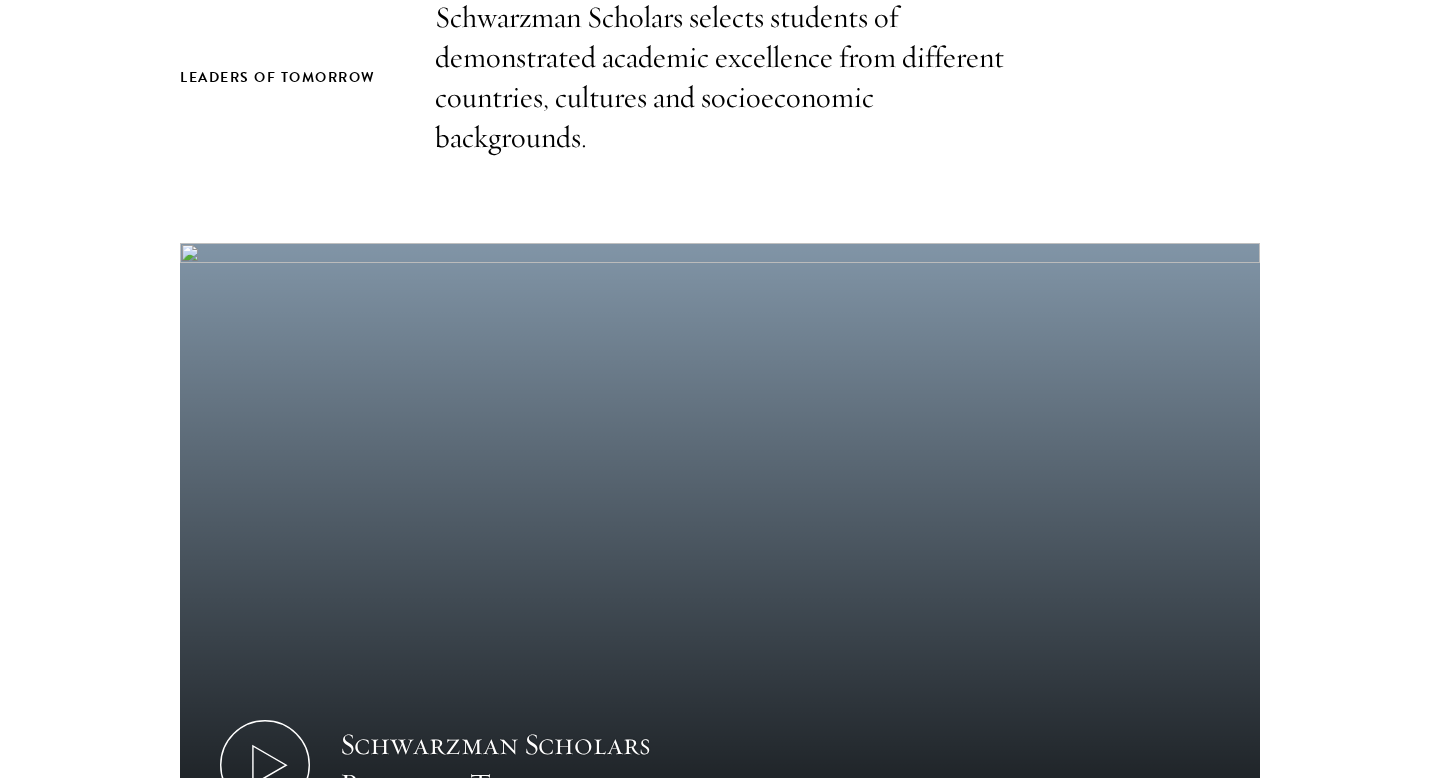 scroll, scrollTop: 0, scrollLeft: 0, axis: both 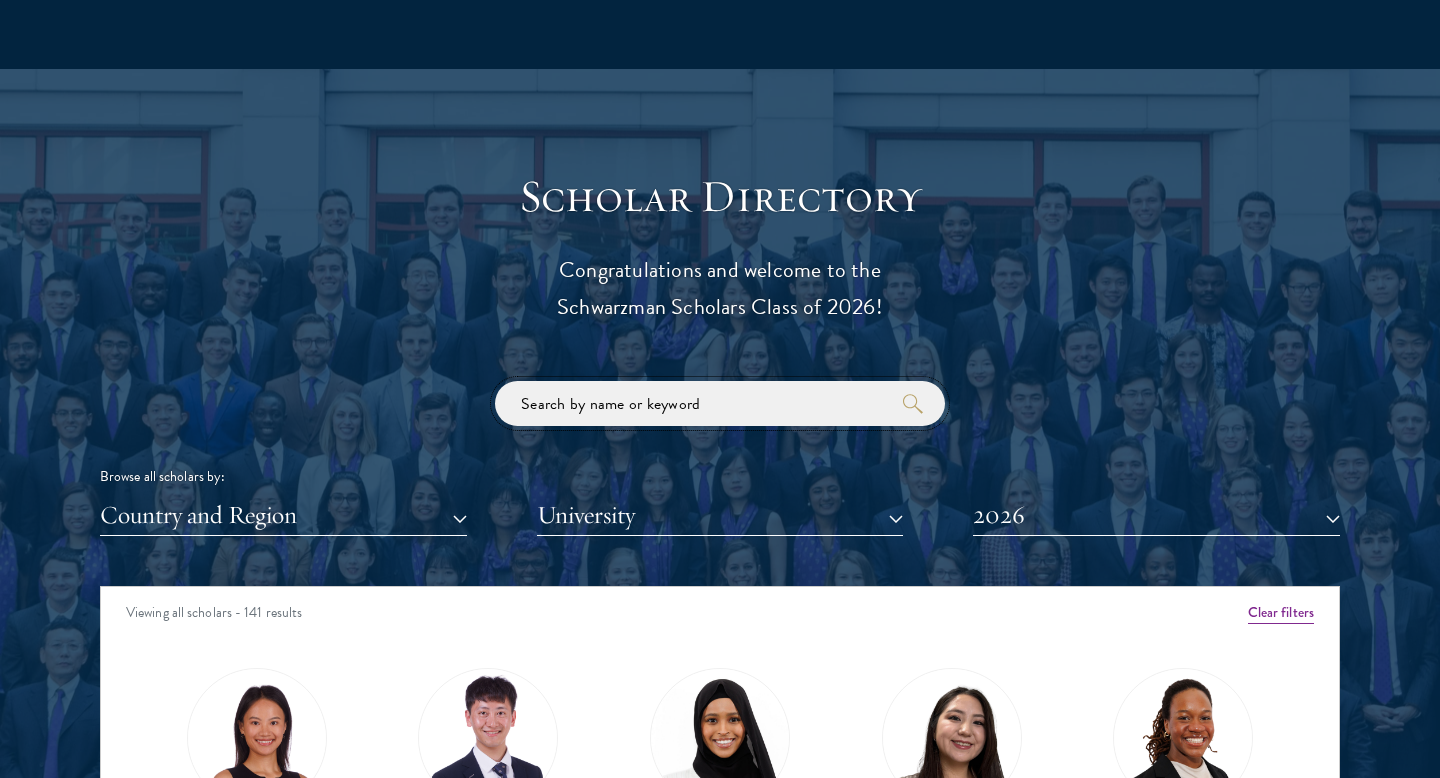 click at bounding box center [720, 403] 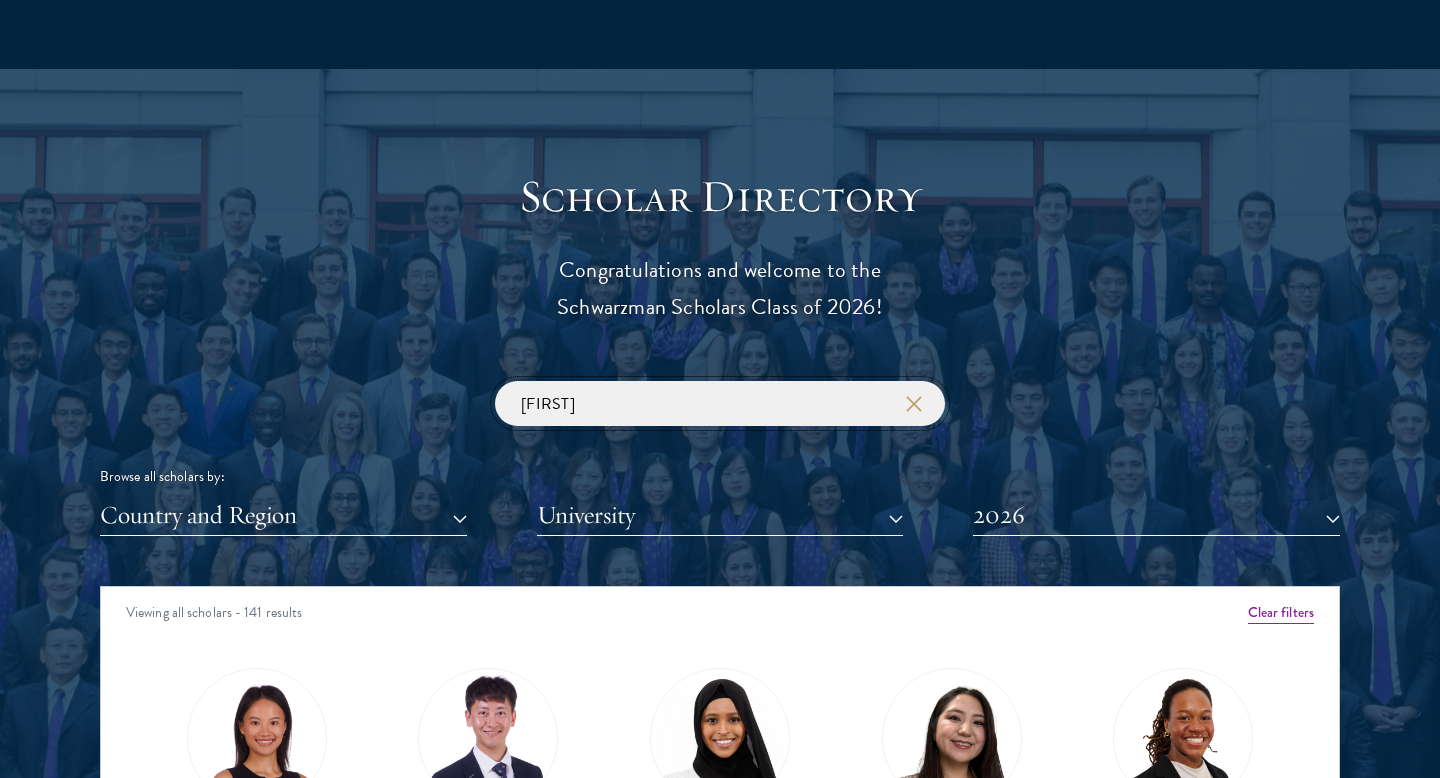type on "[FIRST]" 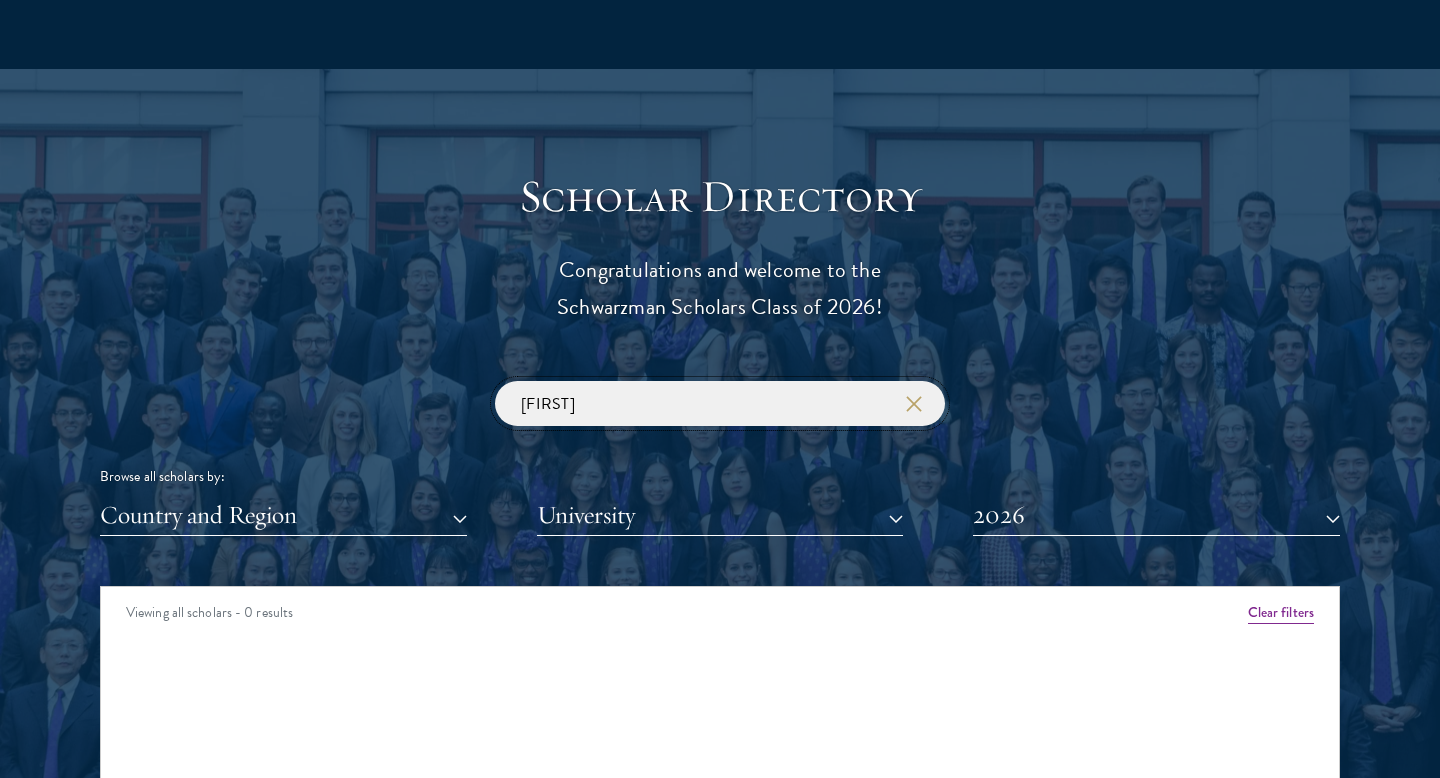 type 